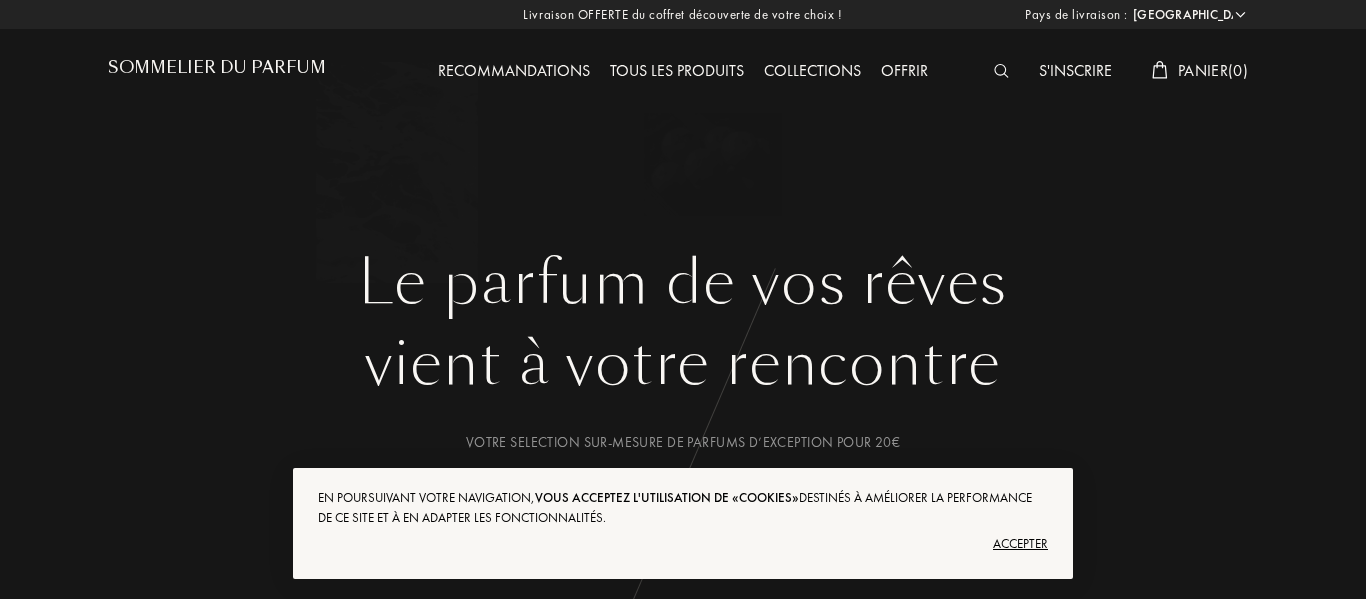 select on "FR" 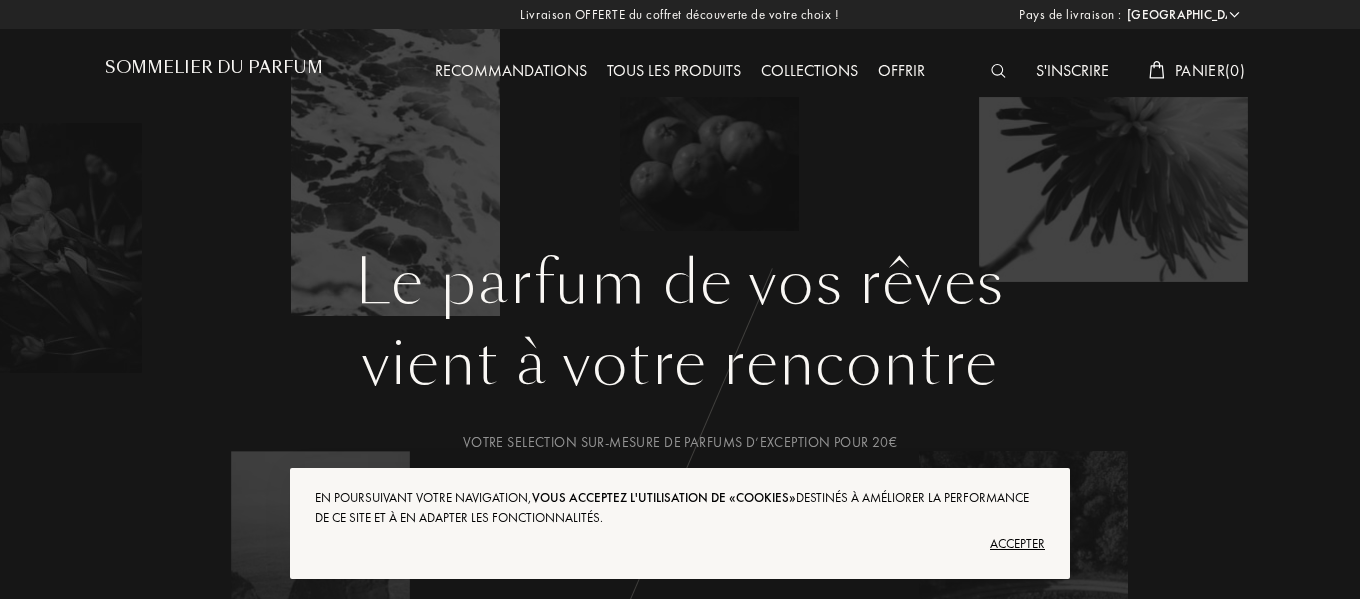 scroll, scrollTop: 0, scrollLeft: 0, axis: both 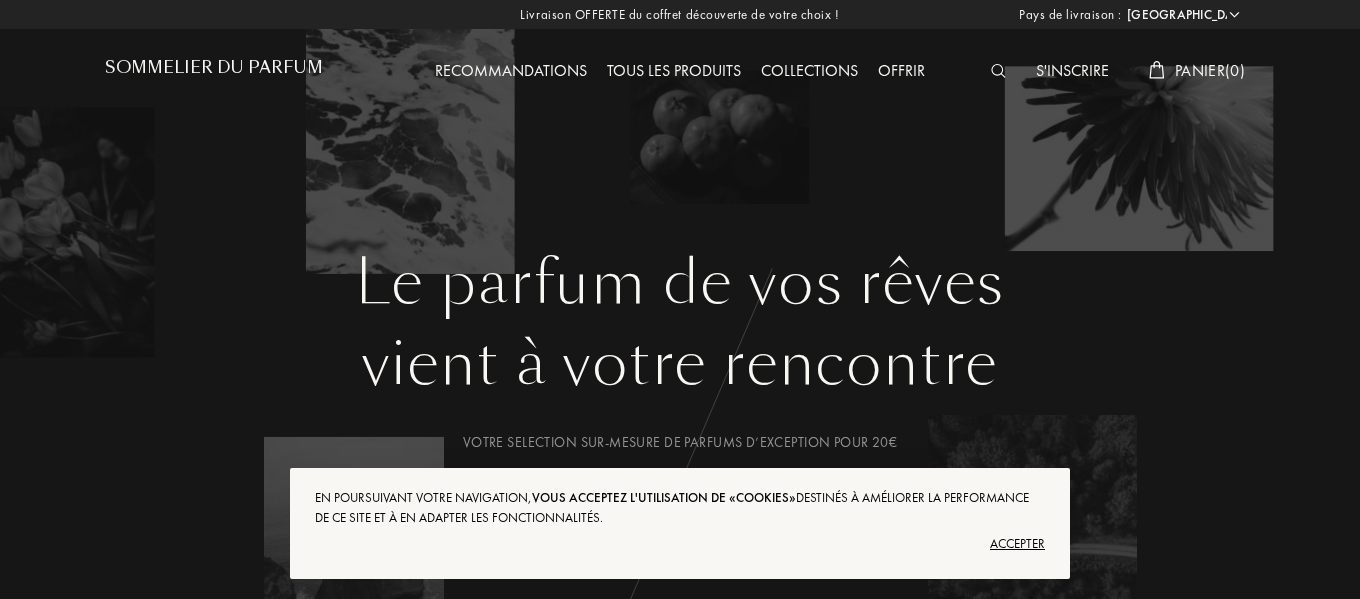click on "S'inscrire" at bounding box center (1072, 72) 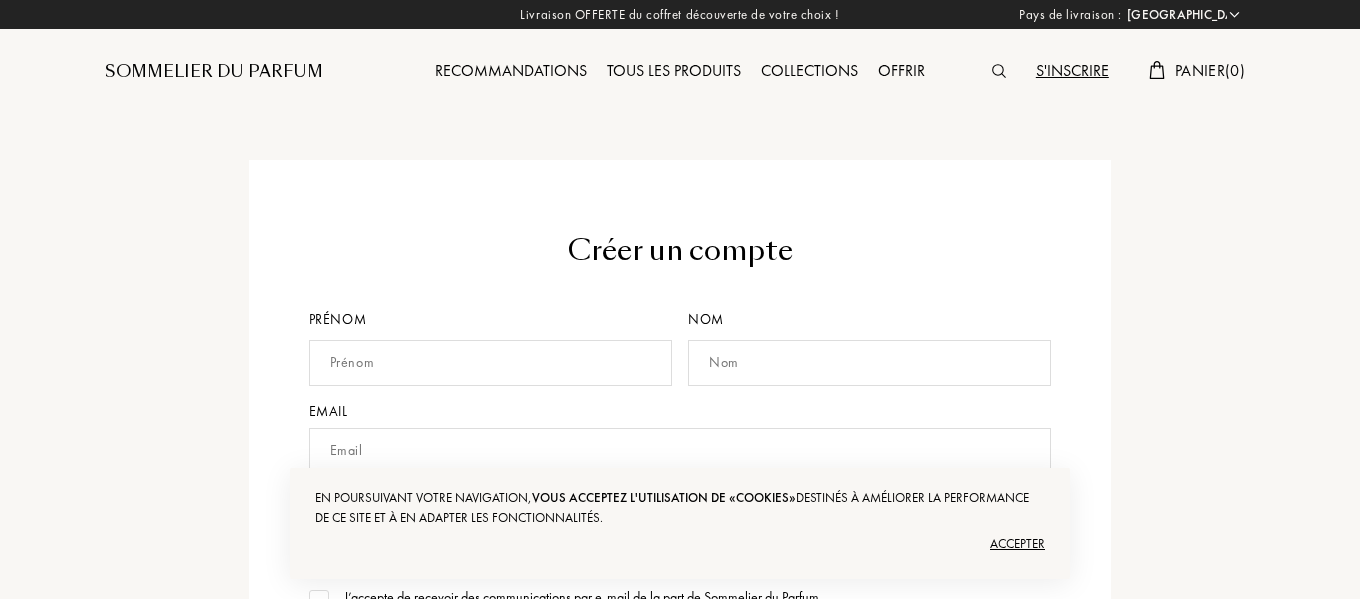 select on "FR" 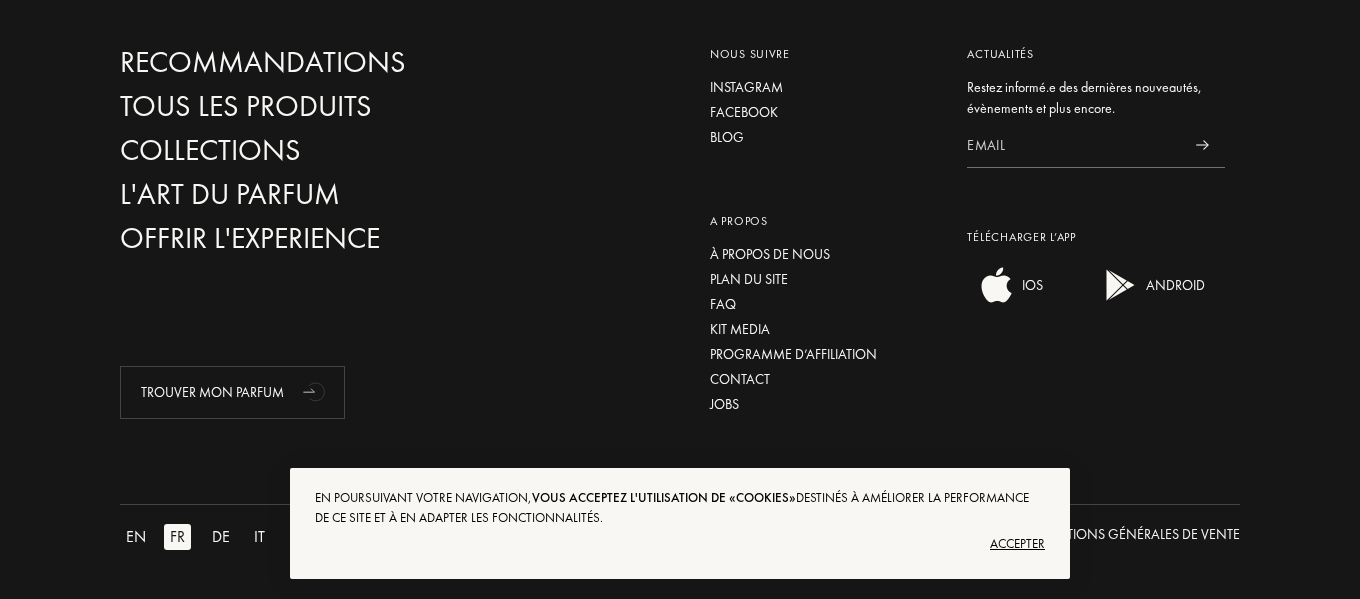 scroll, scrollTop: 1076, scrollLeft: 0, axis: vertical 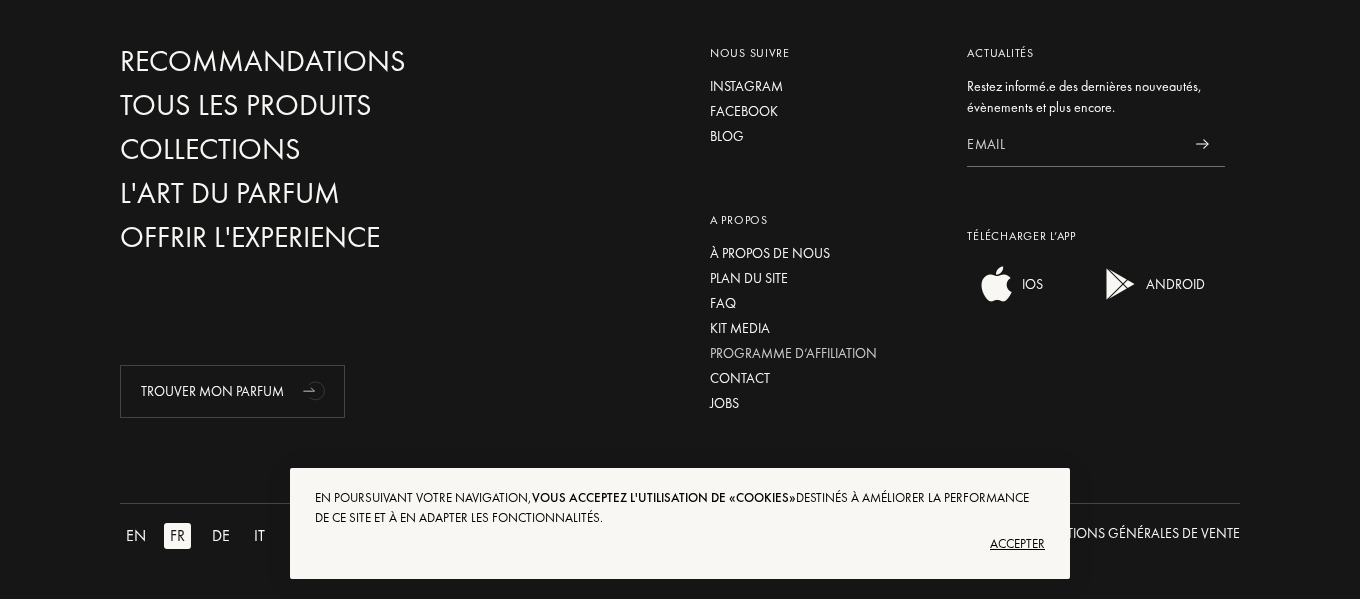 click on "Programme d’affiliation" at bounding box center (824, 353) 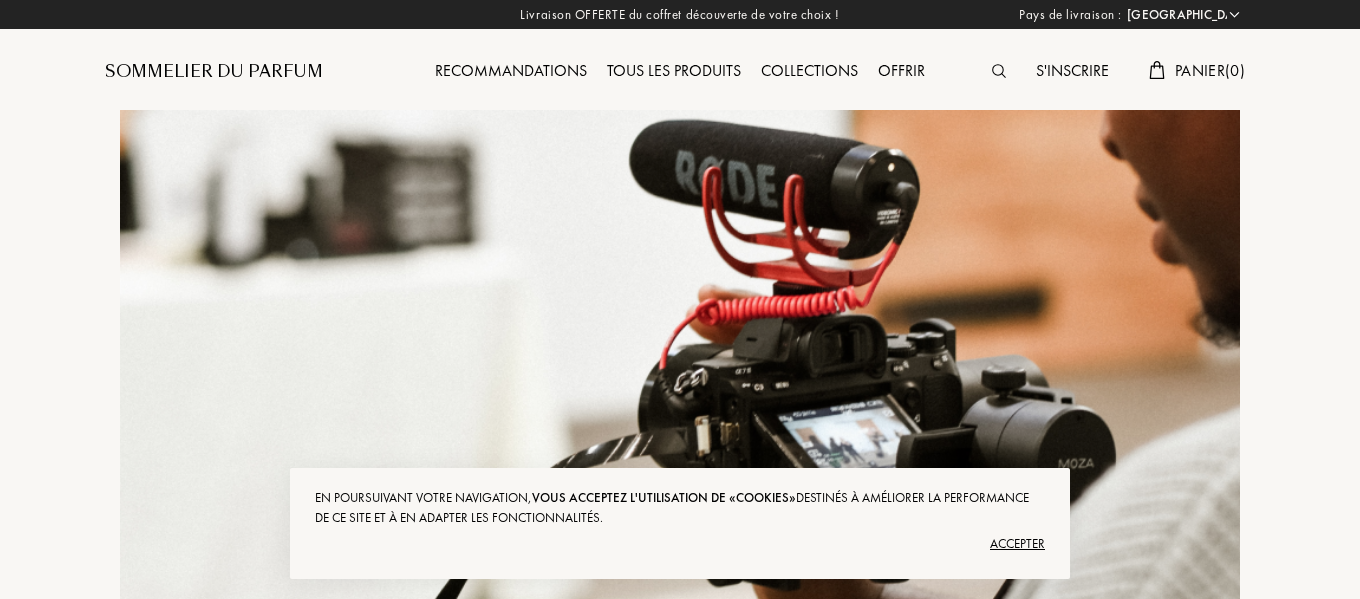 select on "FR" 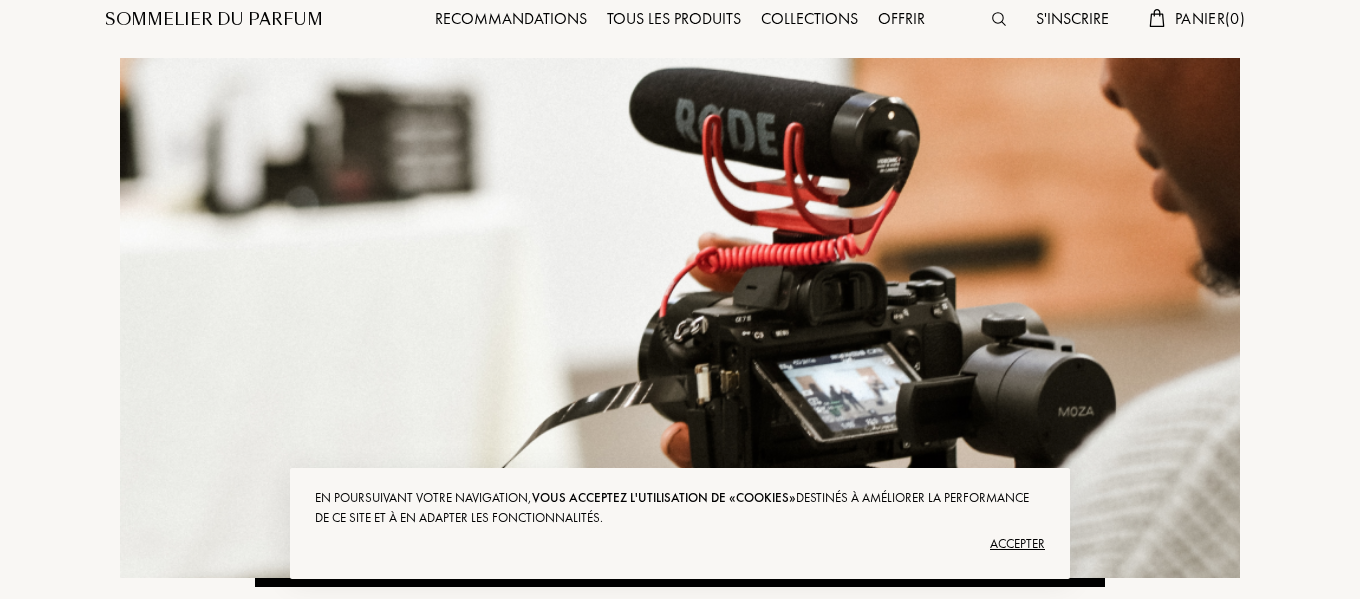 scroll, scrollTop: 0, scrollLeft: 0, axis: both 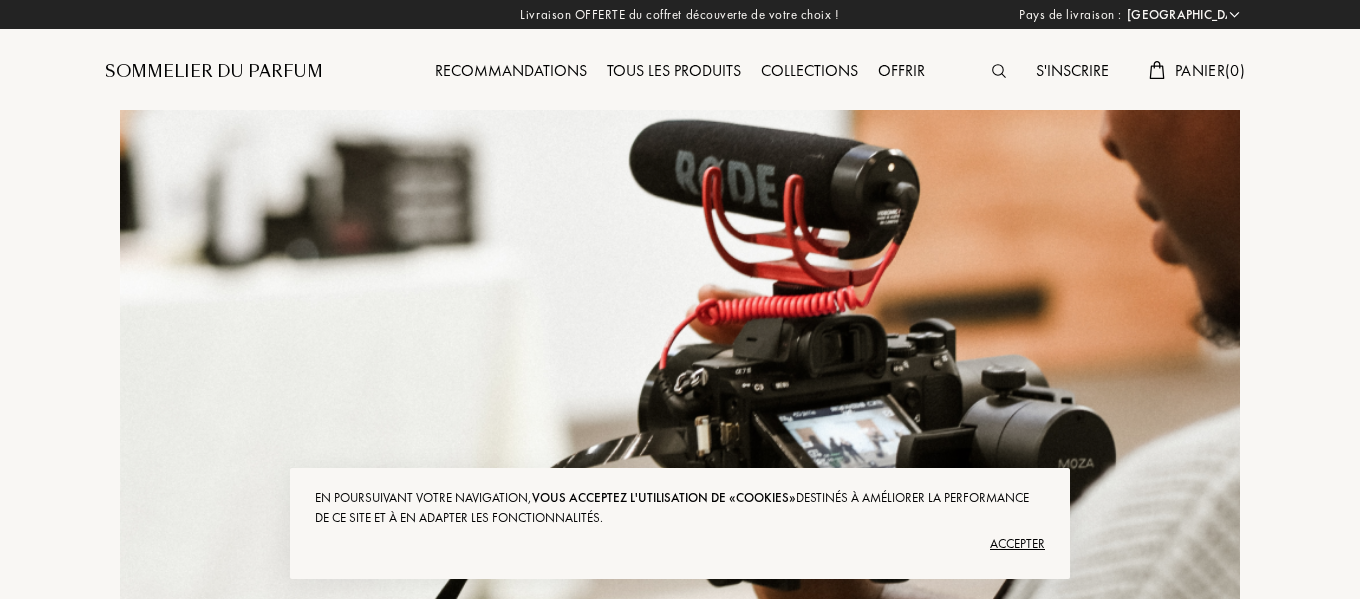 click on "S'inscrire" at bounding box center (1072, 72) 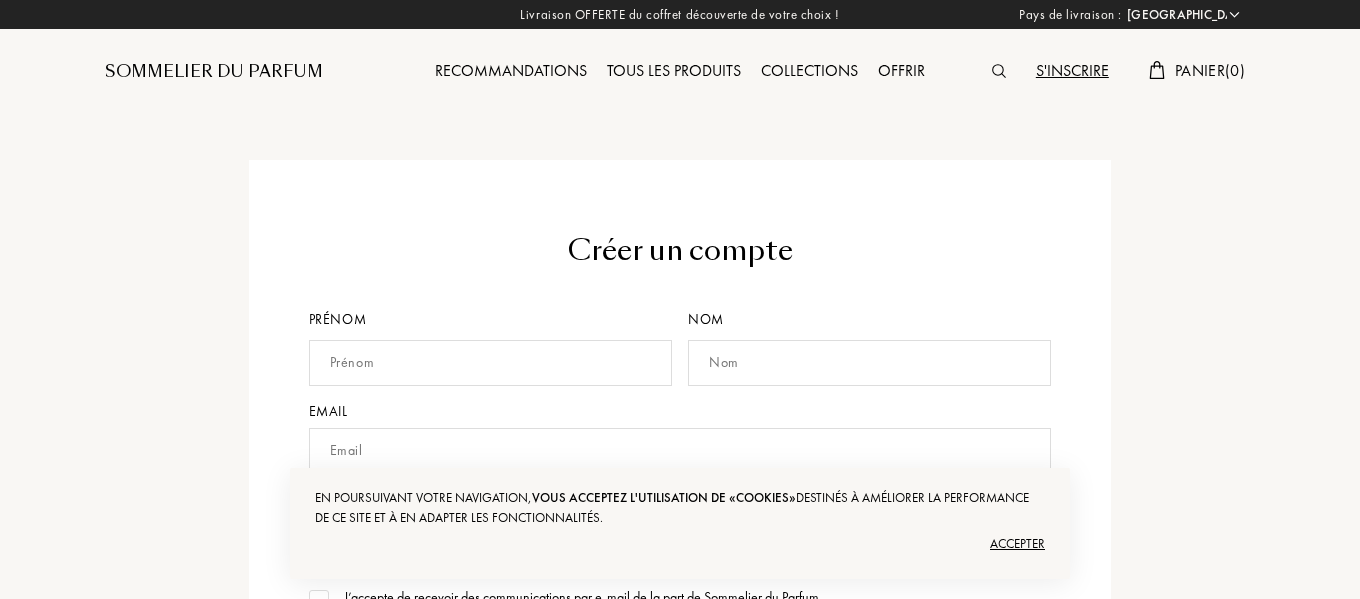 select on "FR" 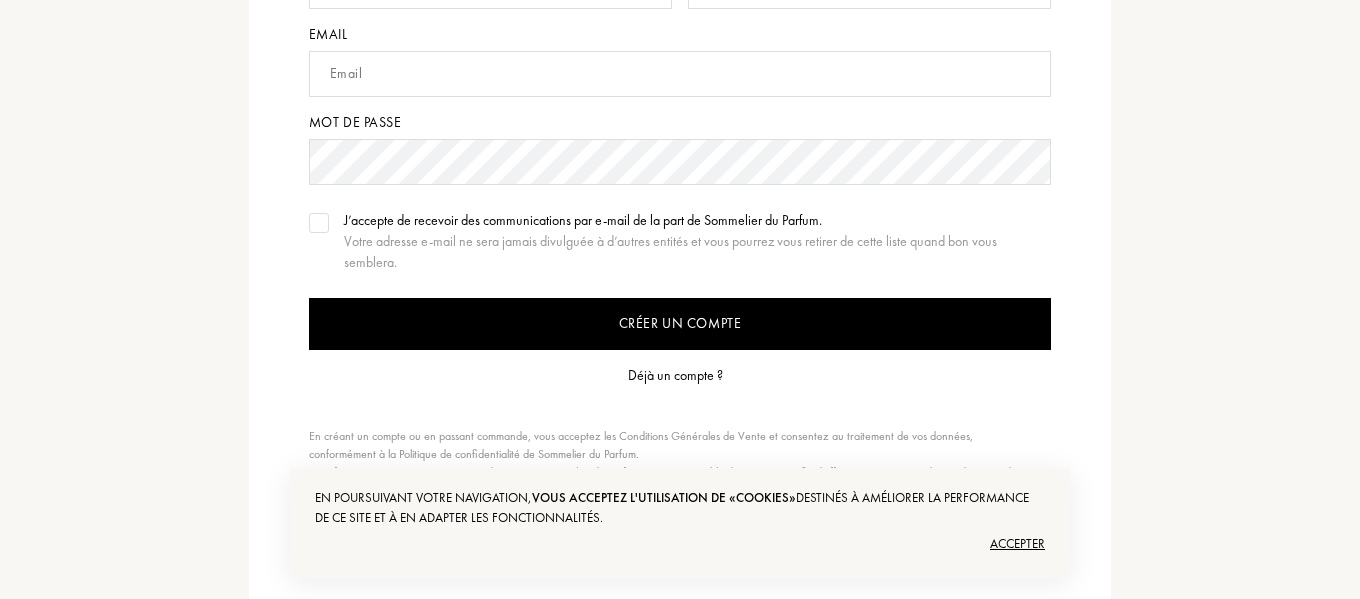 scroll, scrollTop: 378, scrollLeft: 0, axis: vertical 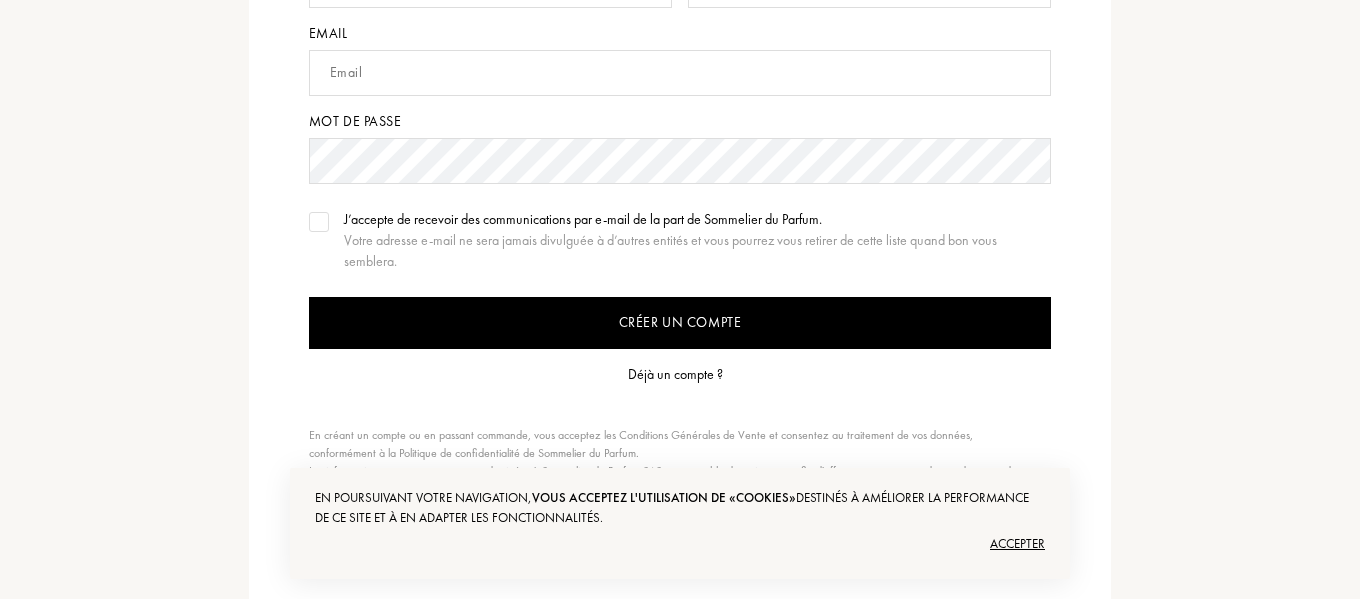 click on "Accepter" at bounding box center (680, 544) 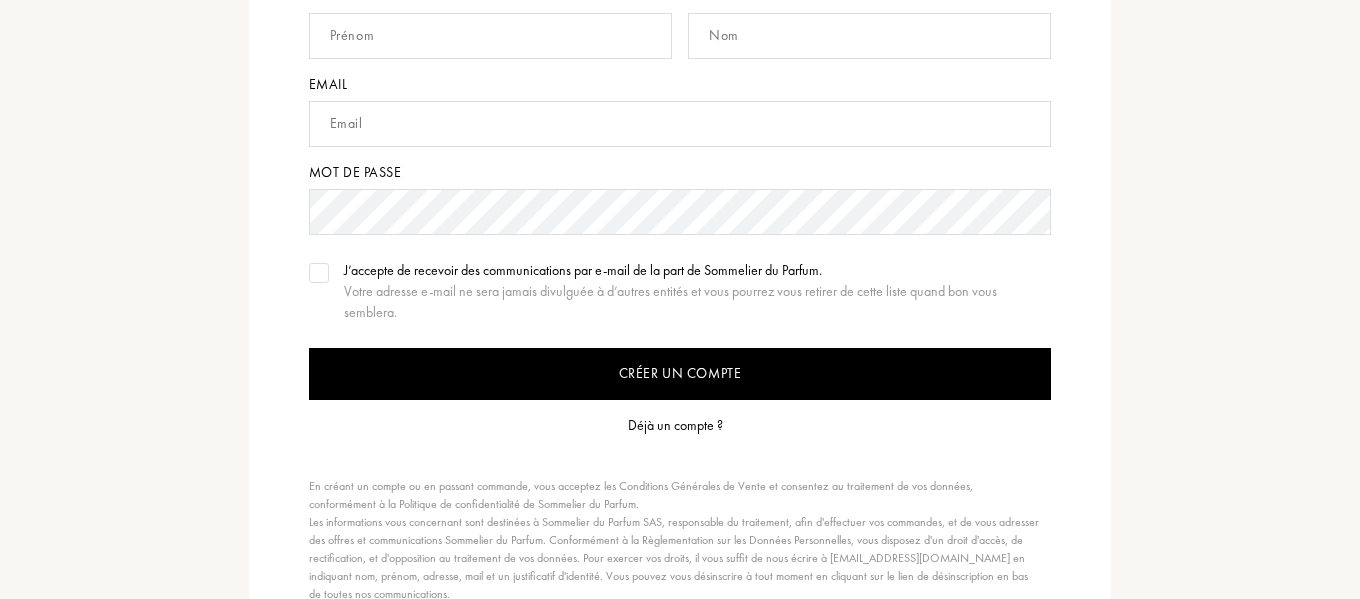 scroll, scrollTop: 326, scrollLeft: 0, axis: vertical 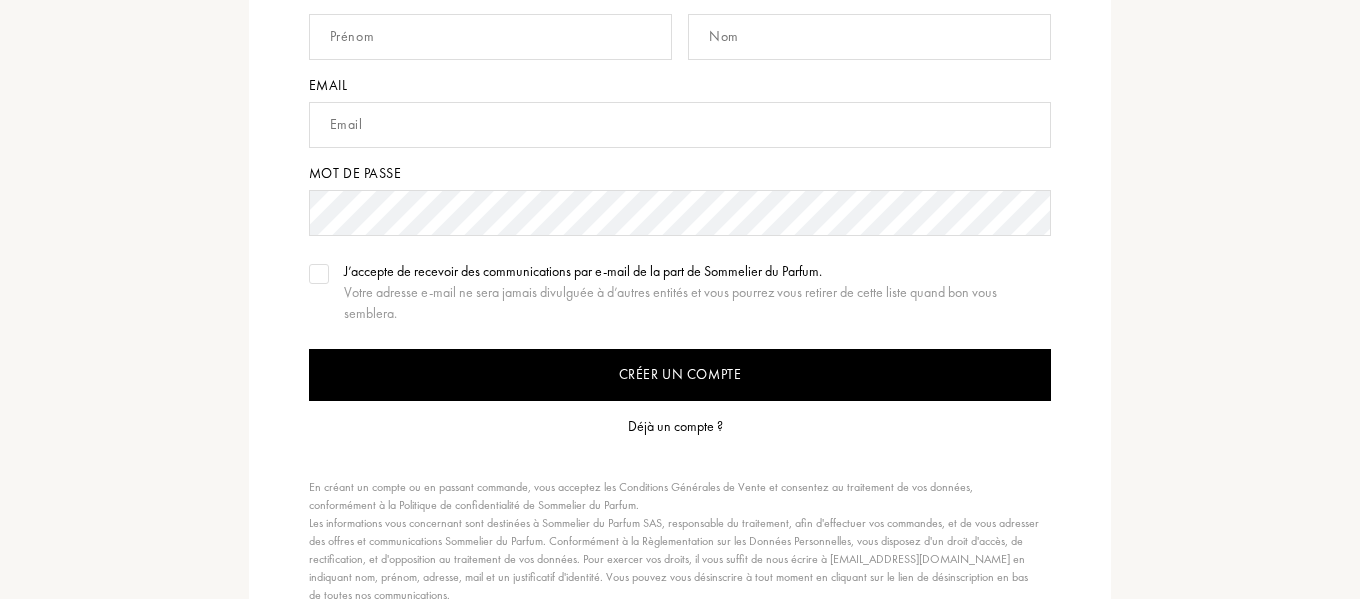click on "Déjà un compte ?" at bounding box center [675, 426] 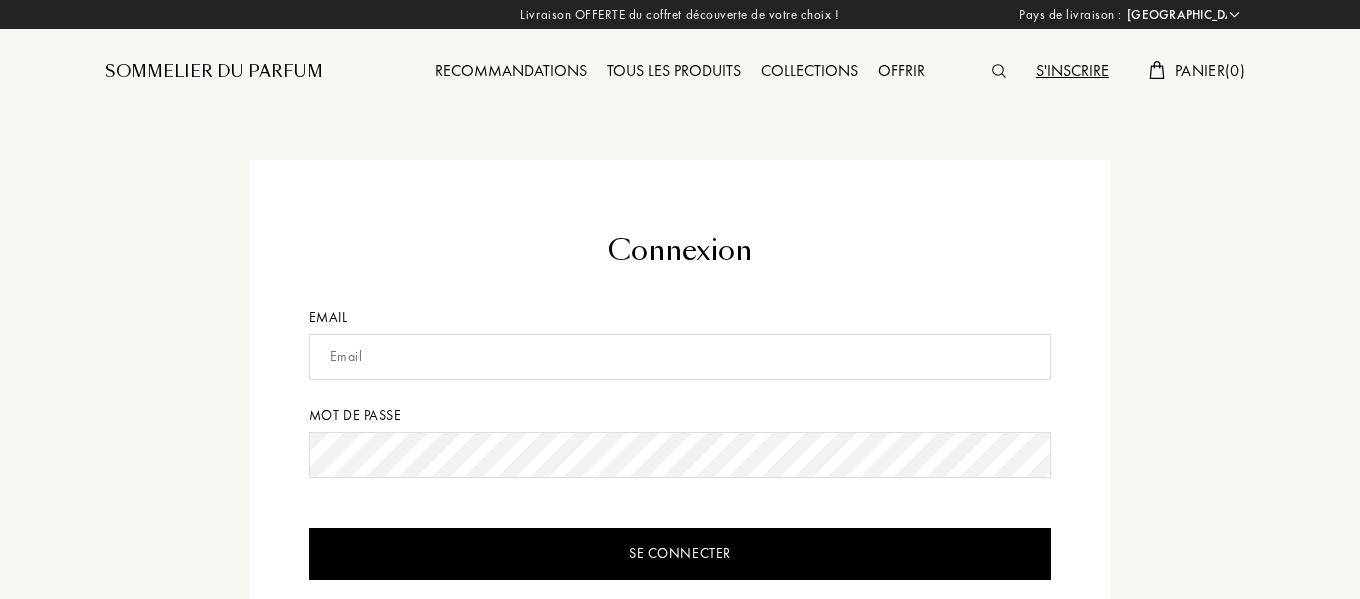 select on "FR" 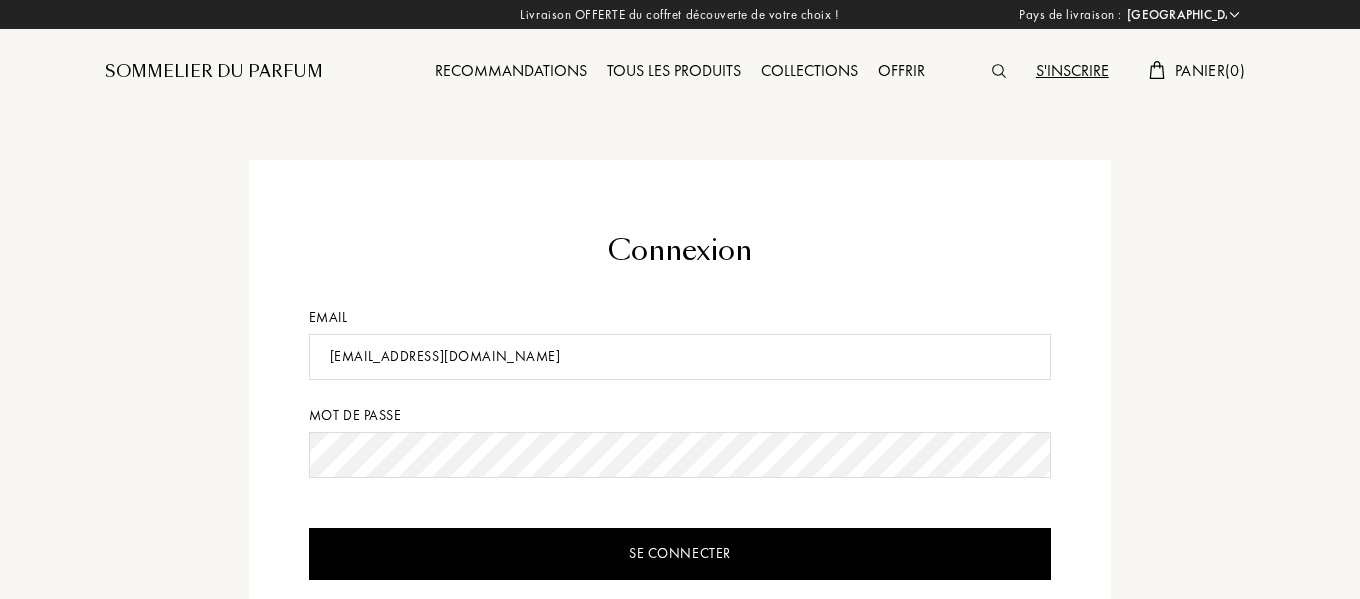 click on "Pays de livraison : Afghanistan Afrique du Sud Albanie Algérie Allemagne Andorre Angola Anguilla Antarctique Antigua-et-Barbuda Arabie saoudite Argentine Arménie Aruba Australie Autriche Azerbaïdjan Bahreïn Bangladesh Barbade Belgique Belize Benin Bermudes Bhoutan Biélorussie Bolivie Bonaire Bosnie-Herzégovine Botswana Brésil Brunei Bulgarie Burkina Faso Burundi Cambodge Cameroun Canada Cap-Vert Chili Chine Chypre Colombie Comores Corée du Nord Corée du Sud Costa Rica Côte d'Ivoire Croatie Cuba Curaçao Danemark Djibouti Dominique Égypte Émirats arabes unis Équateur Érythrée Espagne Estonie États fédérés de Micronésie États-Unis Éthiopie Fidji Finlande France Gabon Gambie Géorgie Géorgie du Sud et îles Sandwich du Sud Ghana Grande Bretagne Grèce Grenade Groenland Guadeloupe Guatemala Guinée Guinée équatoriale Guinée française Guinée-Bissau Guyane Haïti Honduras Hong Kong Hongrie Île Clipperton Île de Navassa Île Maurice Îles Caïmans Îles Salomon Inde Indonésie Irak Iran" at bounding box center [680, 681] 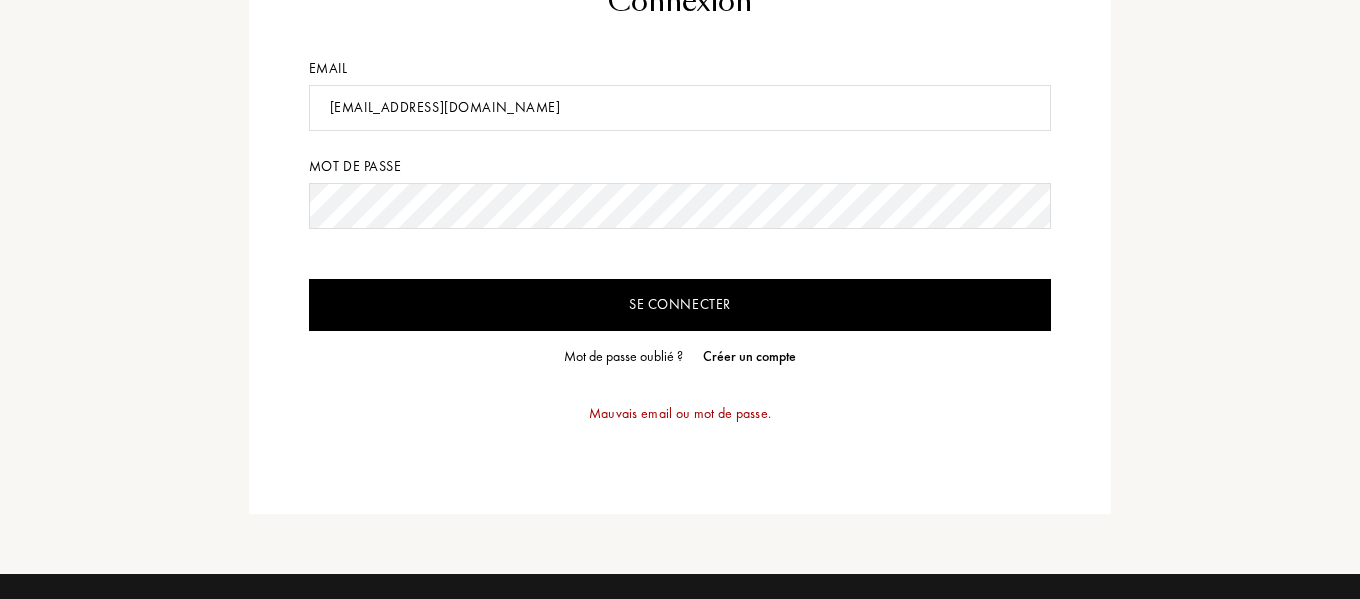 scroll, scrollTop: 262, scrollLeft: 0, axis: vertical 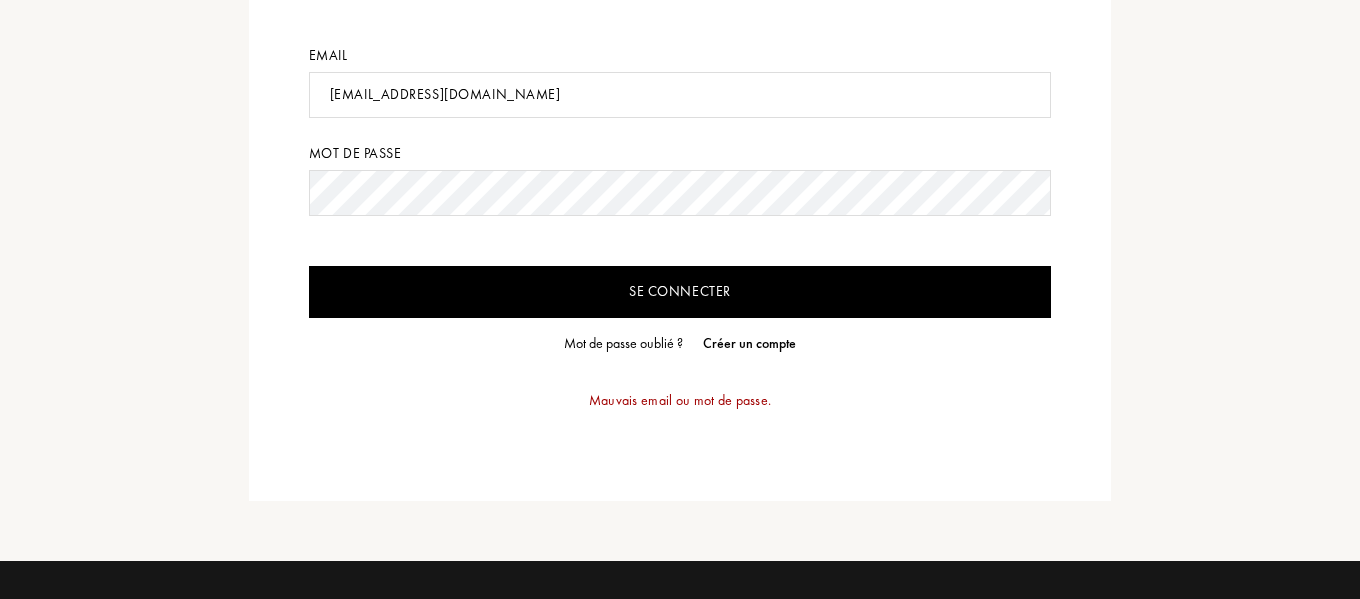 click on "Se connecter" at bounding box center [680, 292] 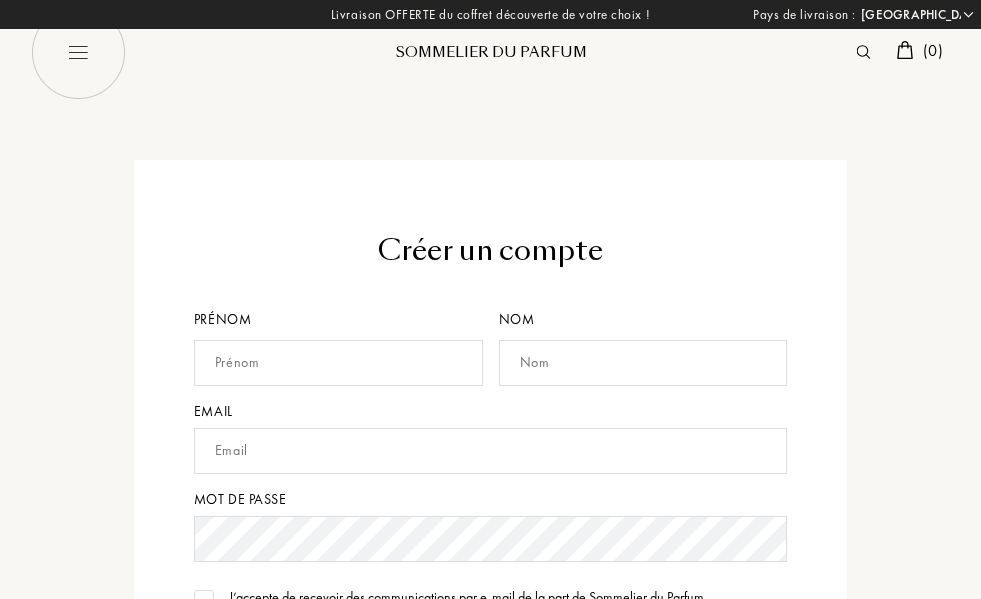 select on "FR" 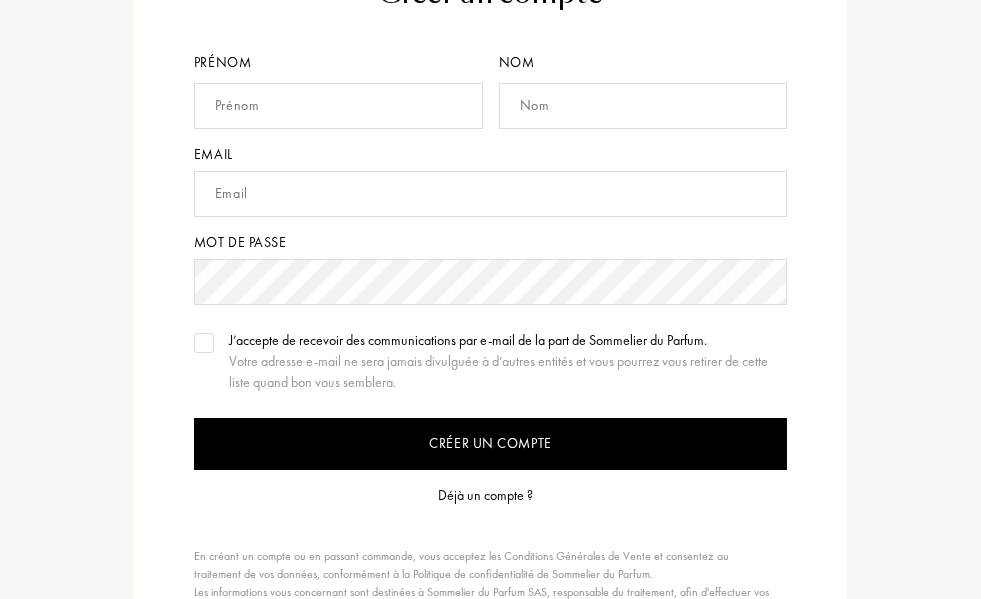scroll, scrollTop: 259, scrollLeft: 0, axis: vertical 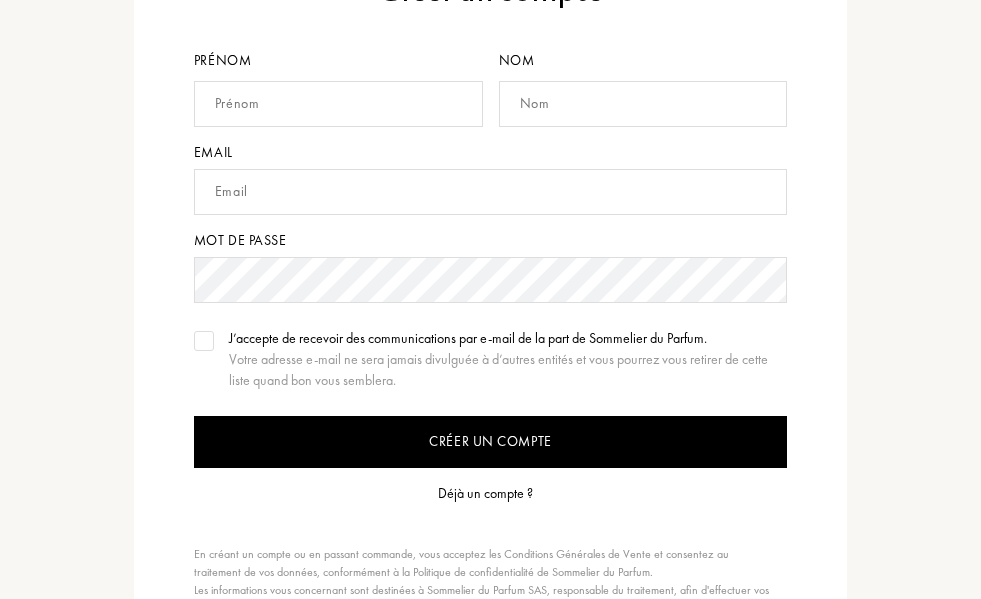 click on "Créer un compte Prénom Nom Email Mot de passe J’accepte de recevoir des communications par e-mail de la part de Sommelier du Parfum. Votre adresse e-mail ne sera jamais divulguée à d’autres entités et vous pourrez vous retirer de cette liste quand bon vous semblera. Créer un compte Déjà un compte ? En créant un compte ou en passant commande, vous acceptez les Conditions Générales de Vente et consentez au traitement de vos données, conformément à la Politique de confidentialité de Sommelier du Parfum." at bounding box center (490, 330) 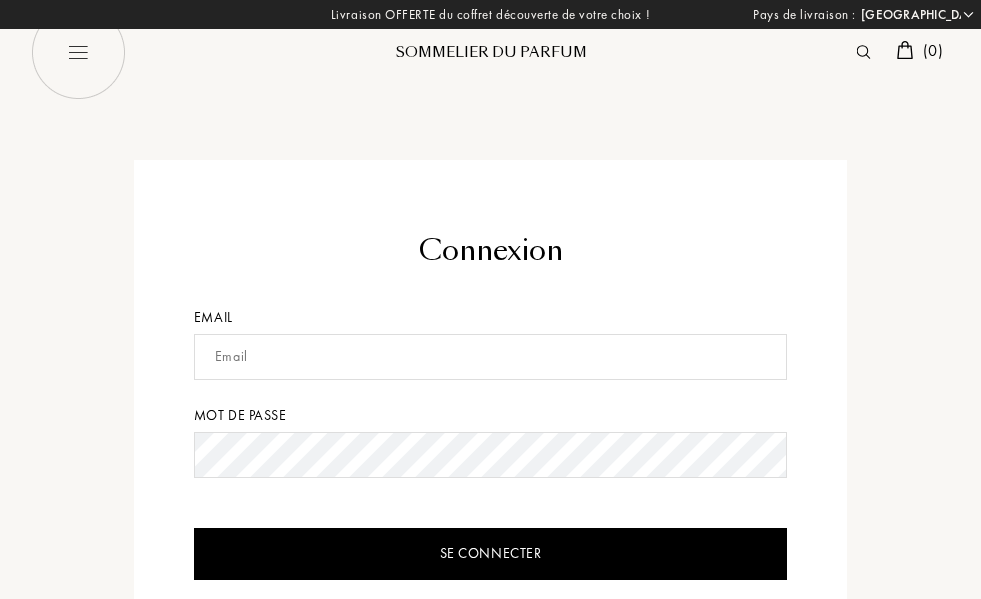 select on "FR" 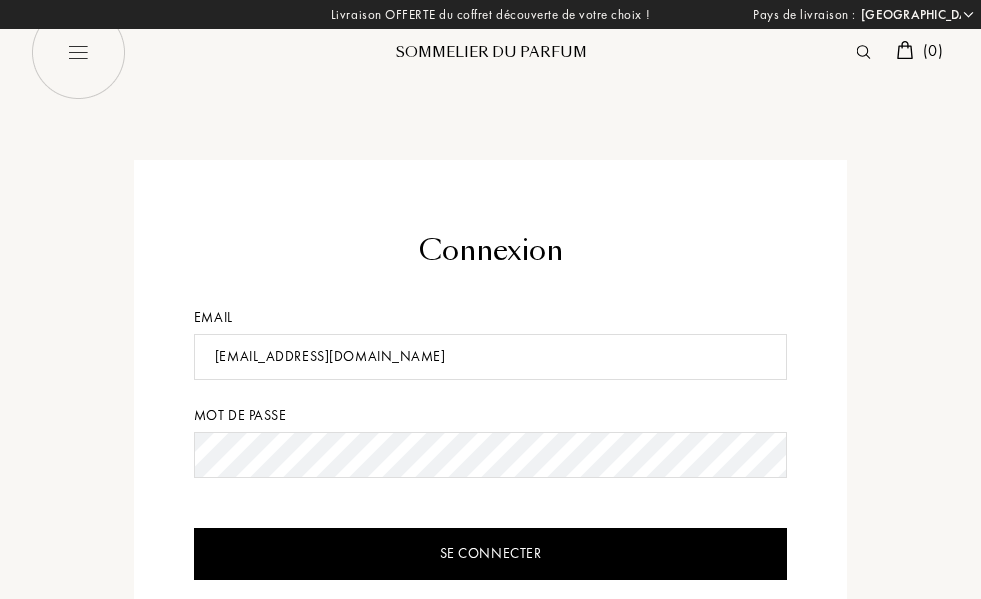 click on "Se connecter" at bounding box center [490, 554] 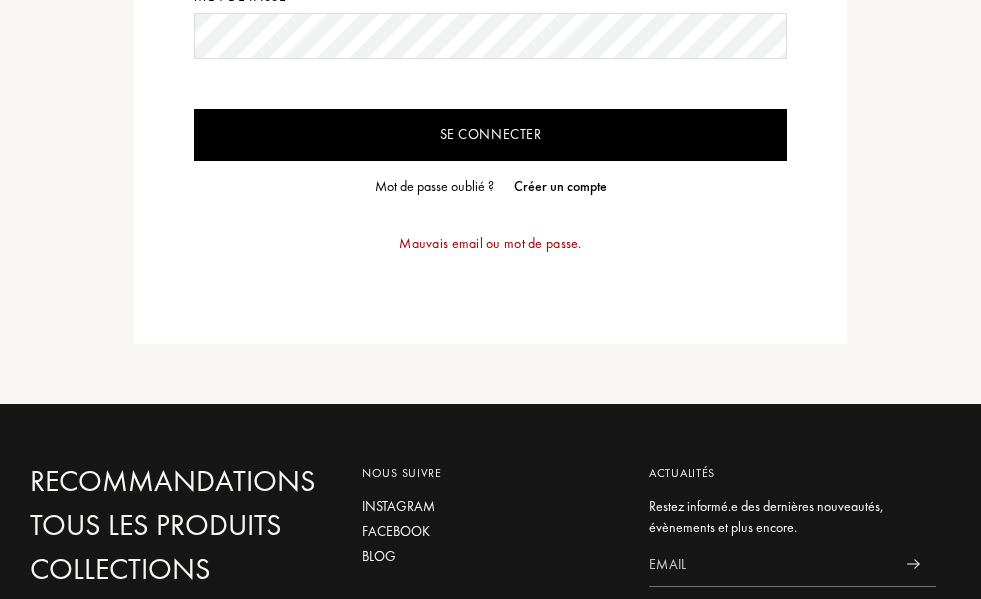 scroll, scrollTop: 420, scrollLeft: 0, axis: vertical 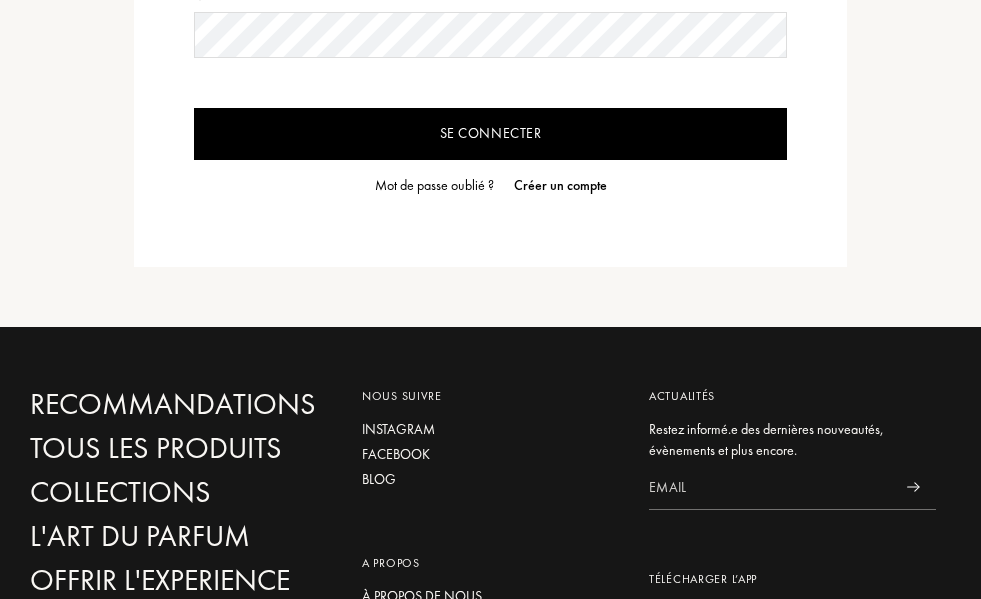 click on "Se connecter" at bounding box center (490, 134) 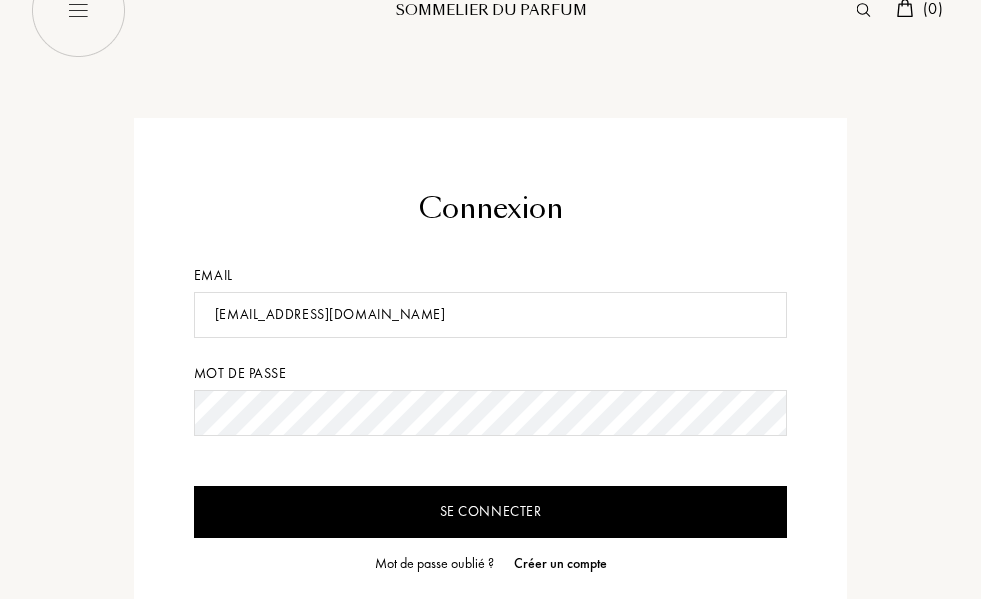 scroll, scrollTop: 0, scrollLeft: 0, axis: both 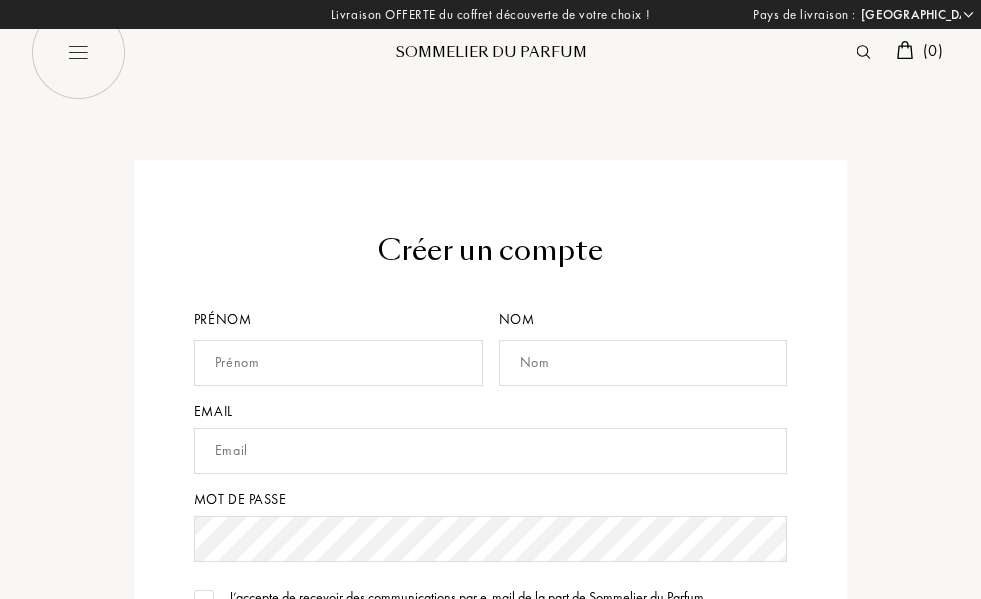 select on "FR" 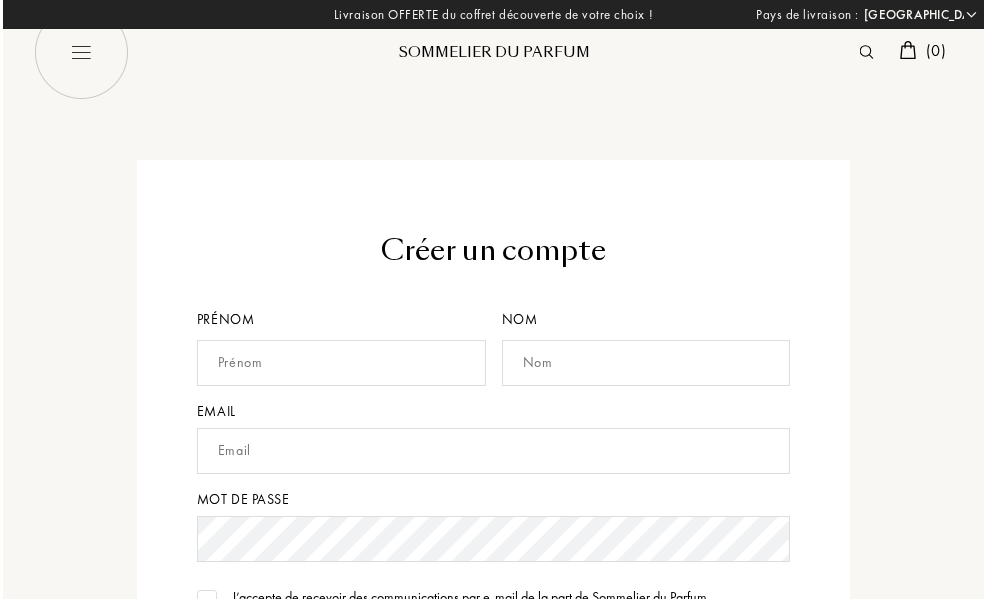 scroll, scrollTop: 0, scrollLeft: 0, axis: both 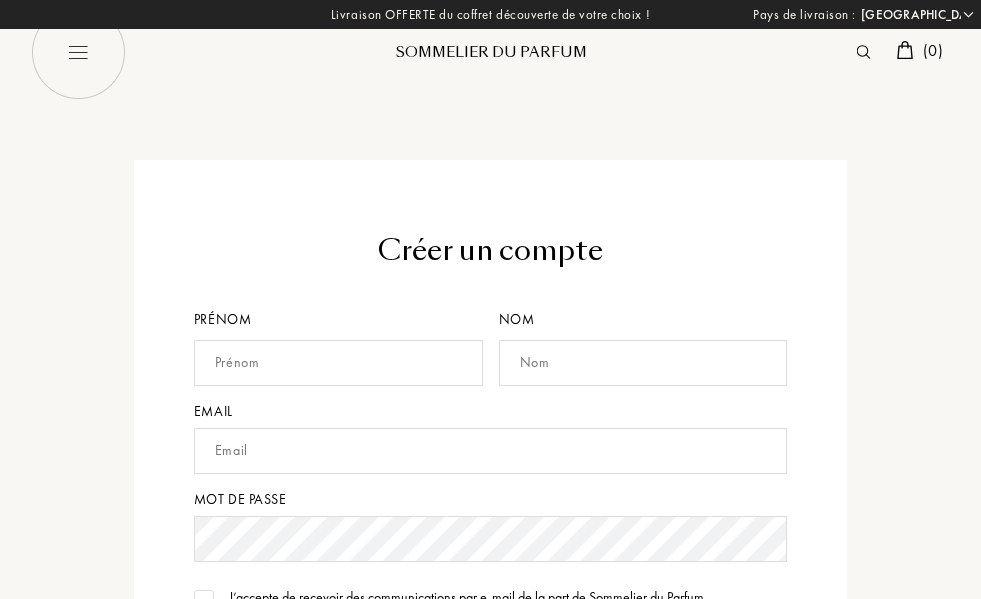 click at bounding box center (77, 52) 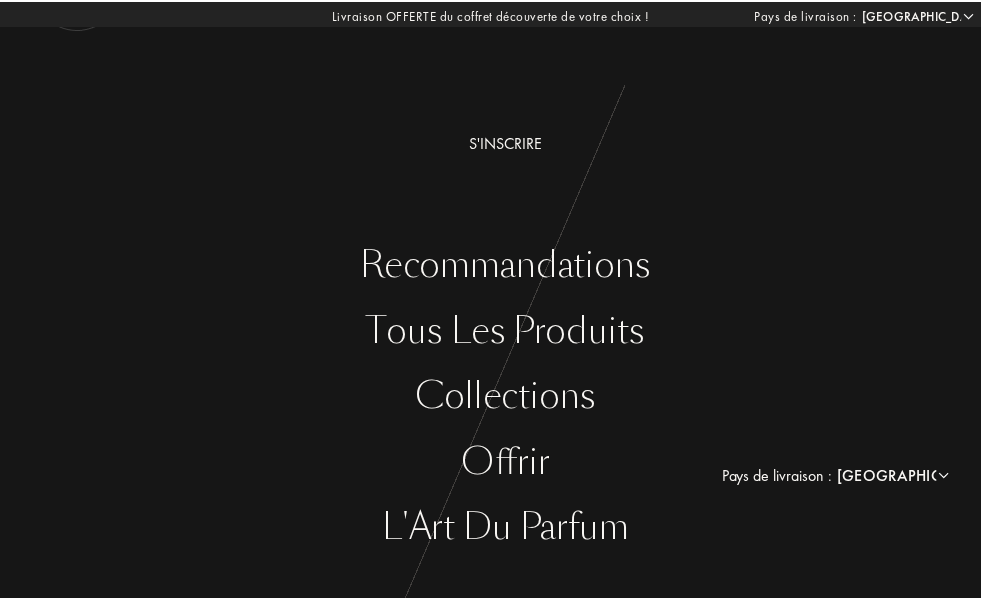 scroll, scrollTop: 0, scrollLeft: 0, axis: both 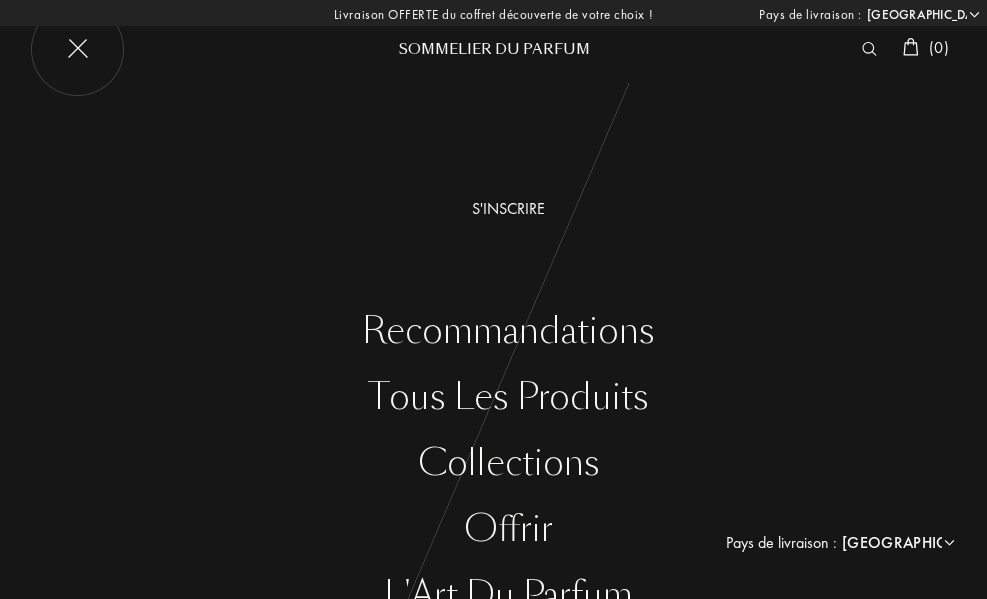 click at bounding box center (77, 49) 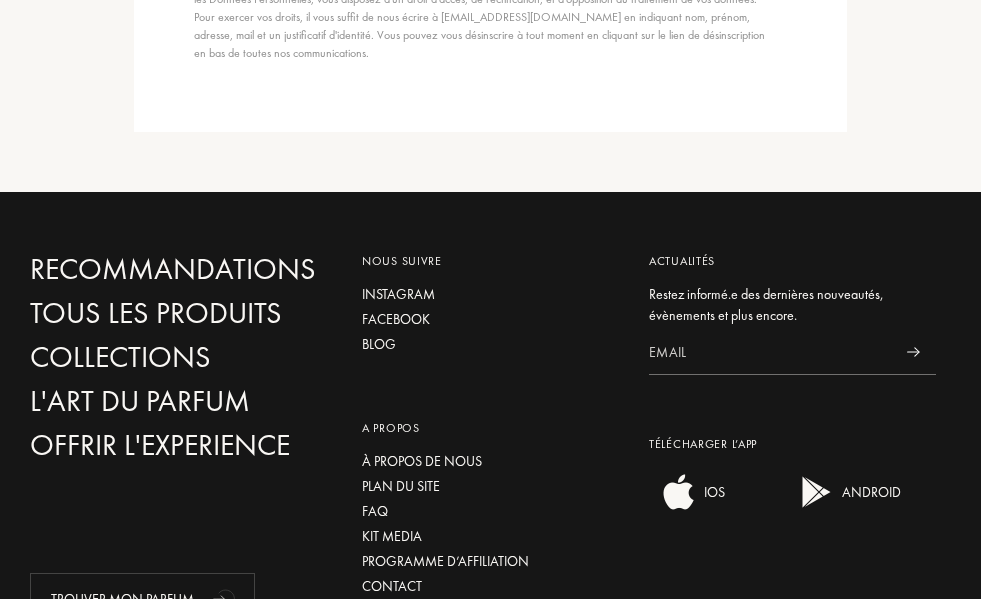 scroll, scrollTop: 881, scrollLeft: 0, axis: vertical 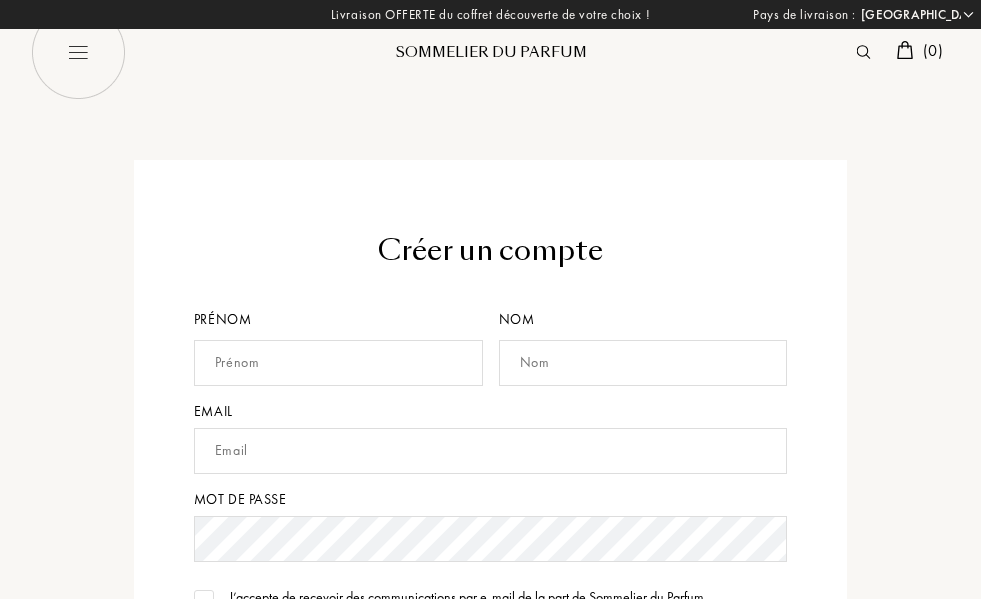 select on "FR" 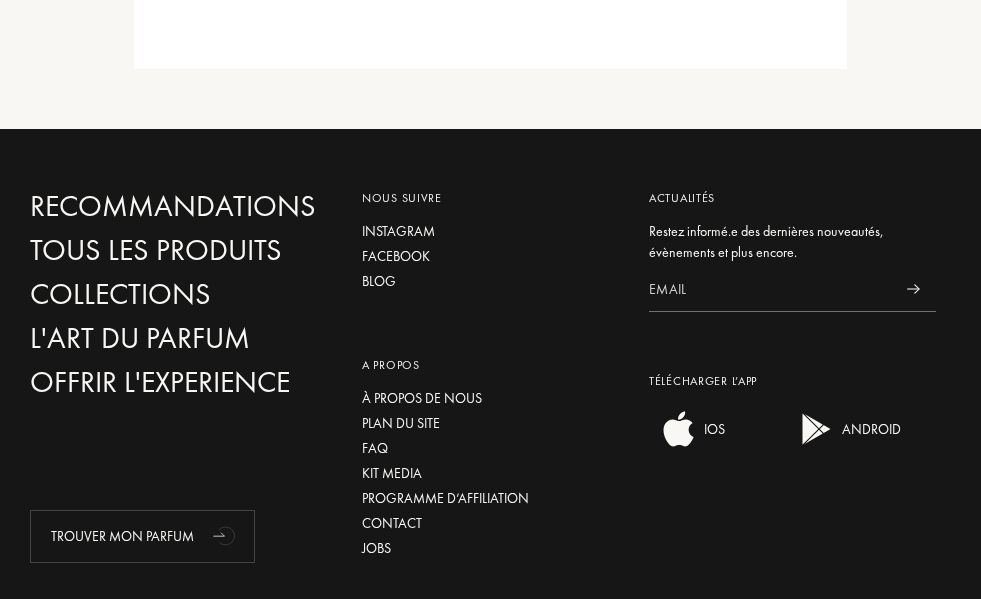 scroll, scrollTop: 1094, scrollLeft: 0, axis: vertical 